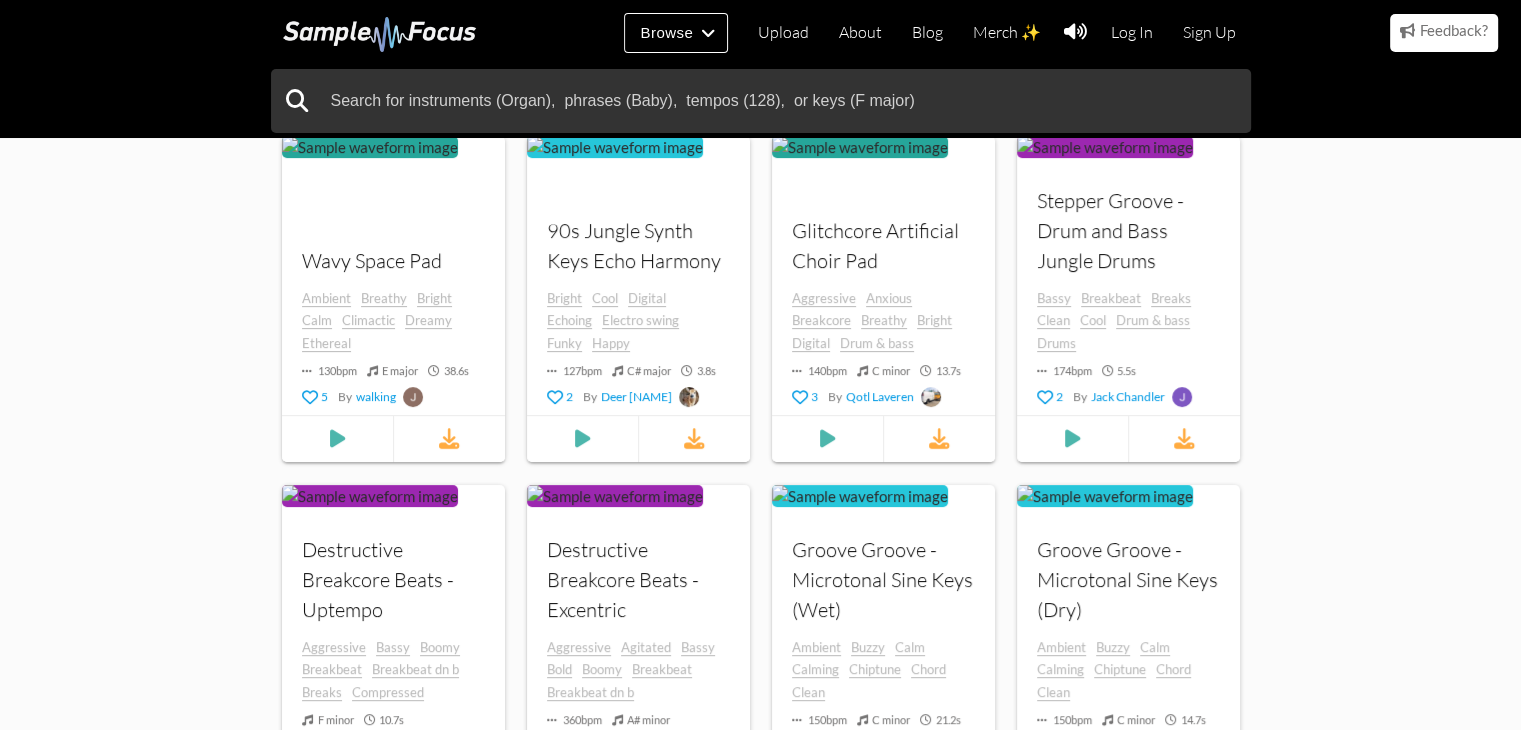 scroll, scrollTop: 324, scrollLeft: 0, axis: vertical 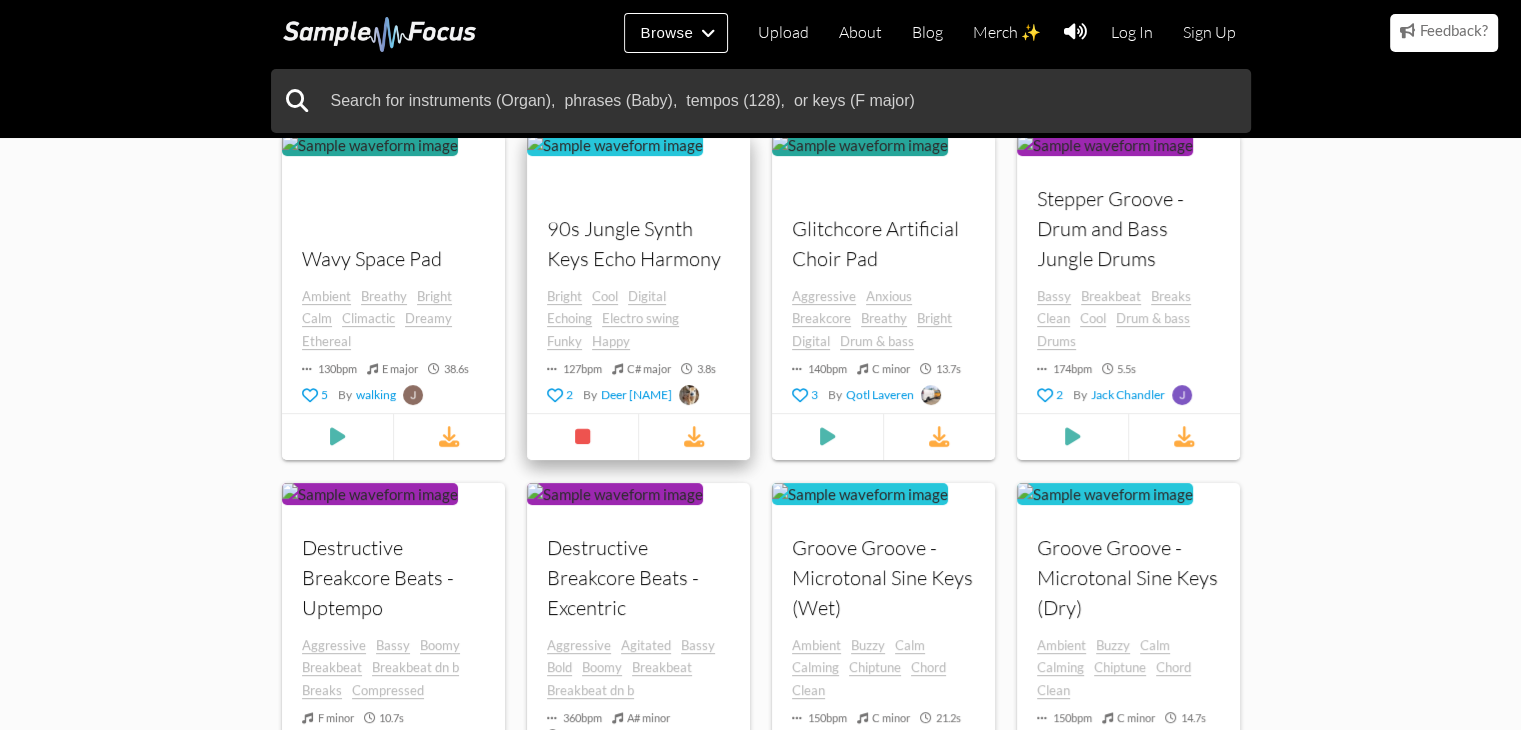 click on "90s Jungle Synth Keys Echo Harmony" at bounding box center [393, 258] 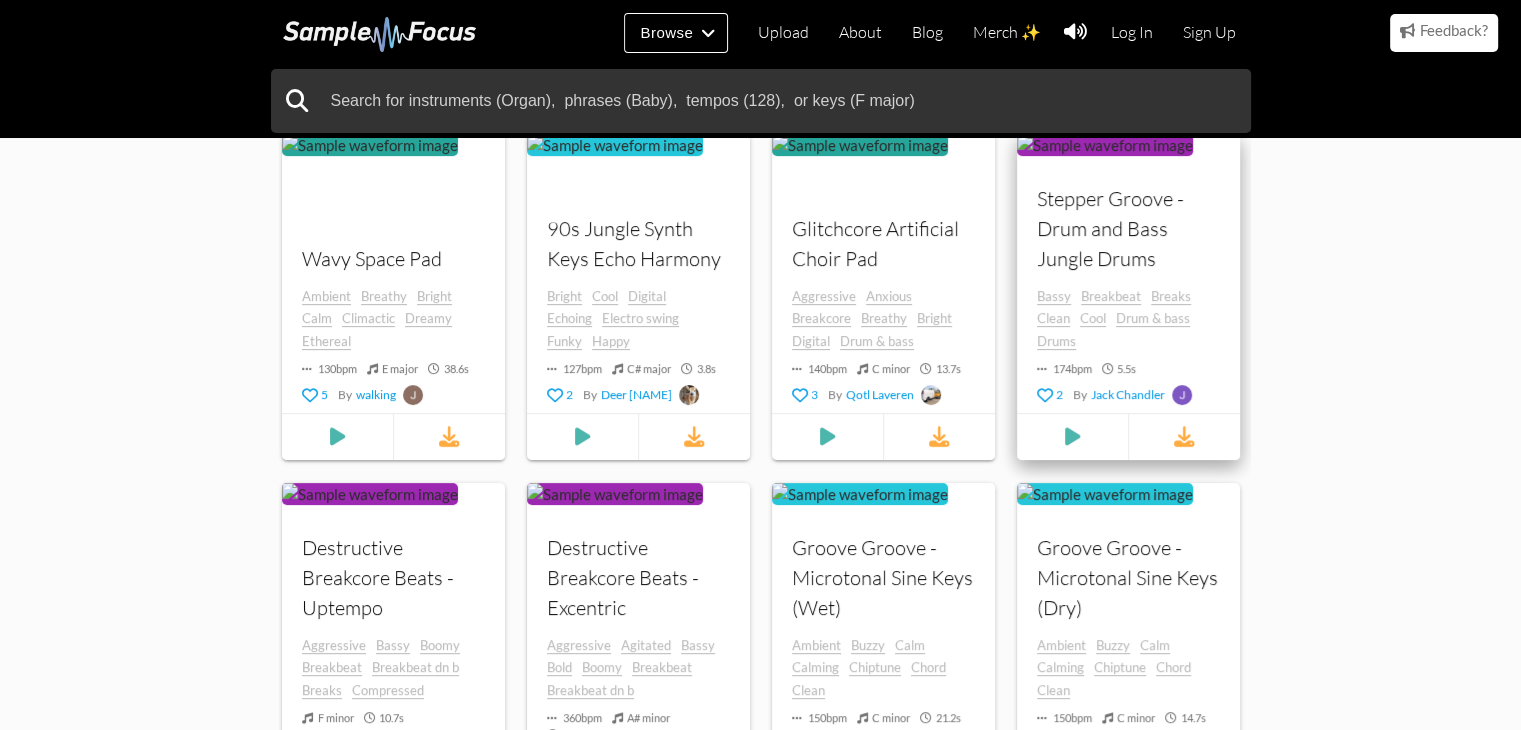 scroll, scrollTop: 0, scrollLeft: 0, axis: both 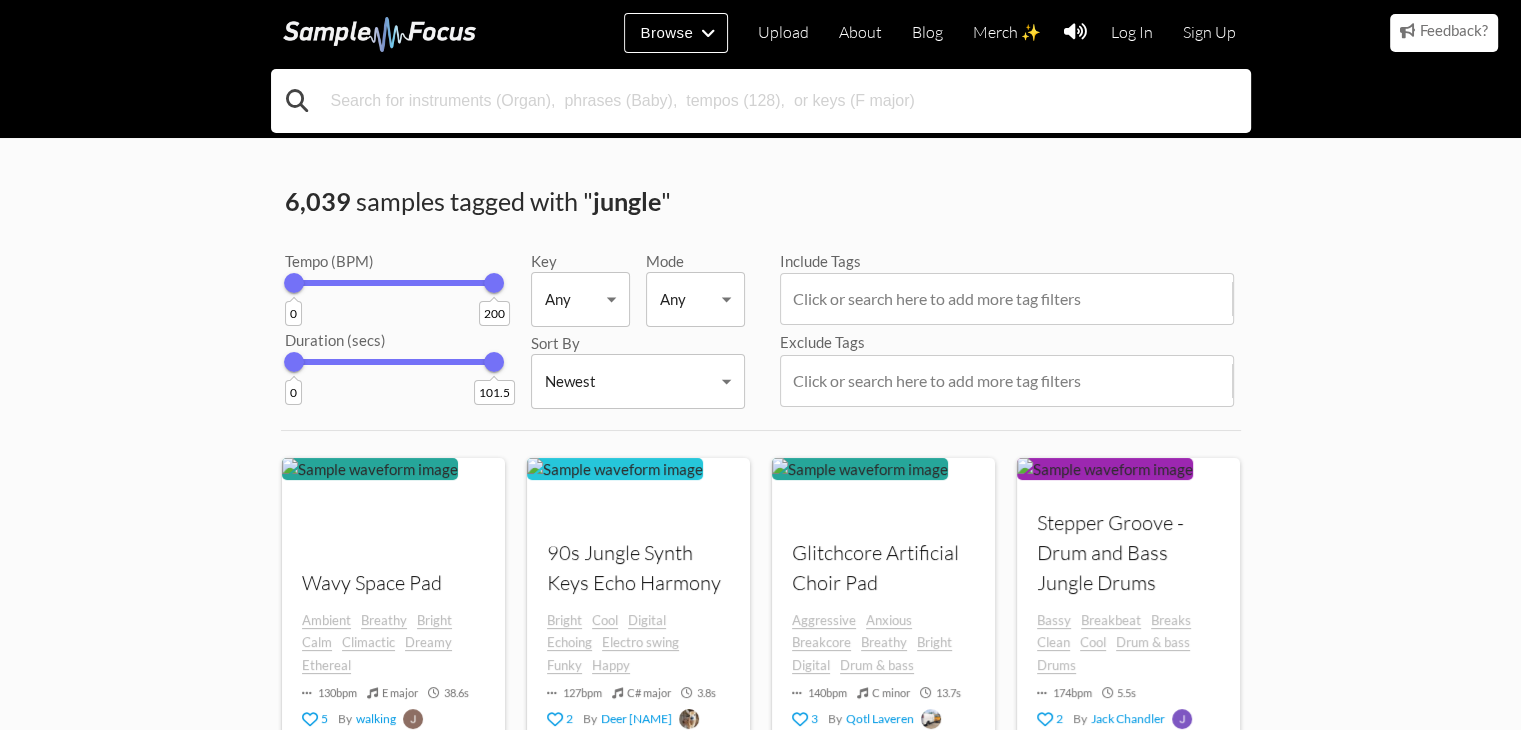 click at bounding box center (761, 101) 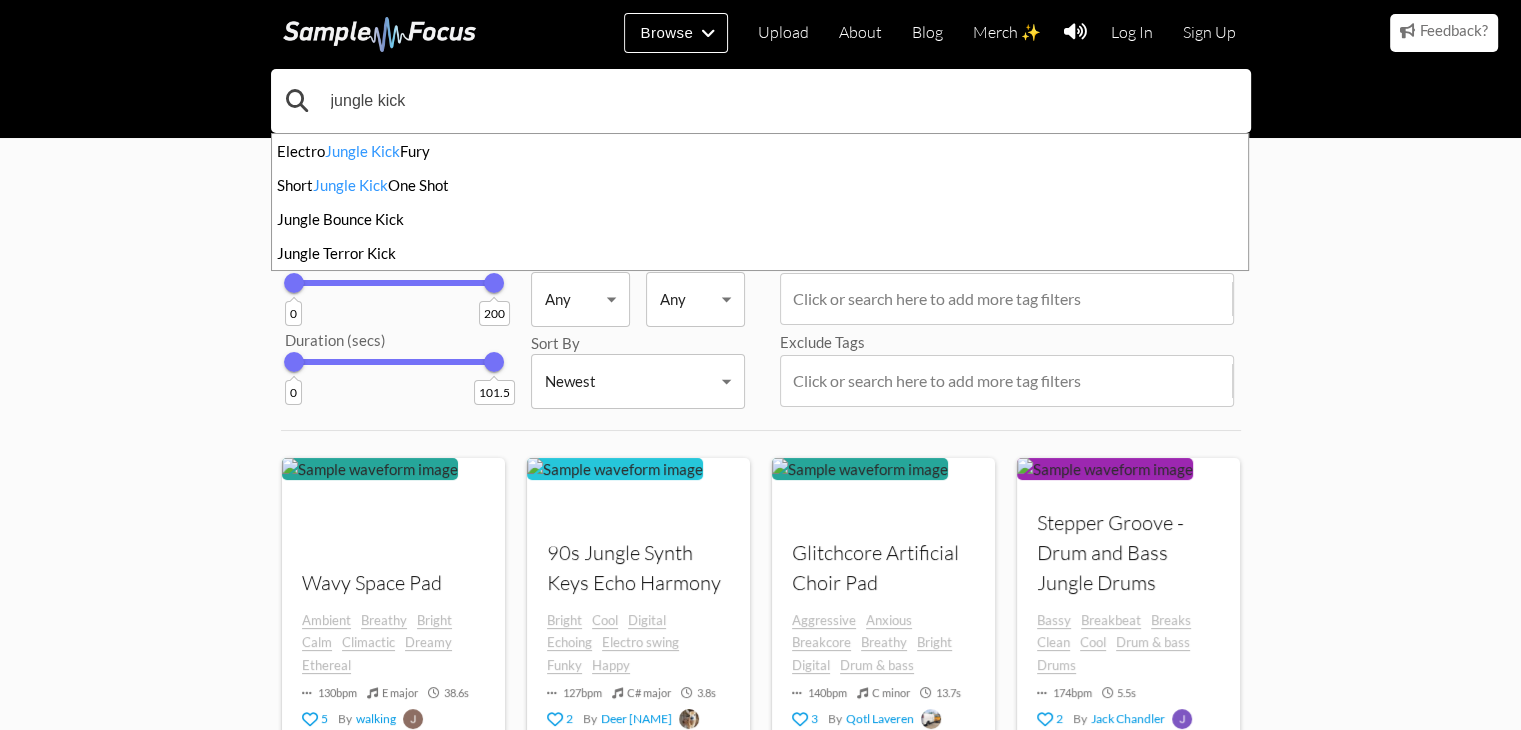 type on "jungle kick" 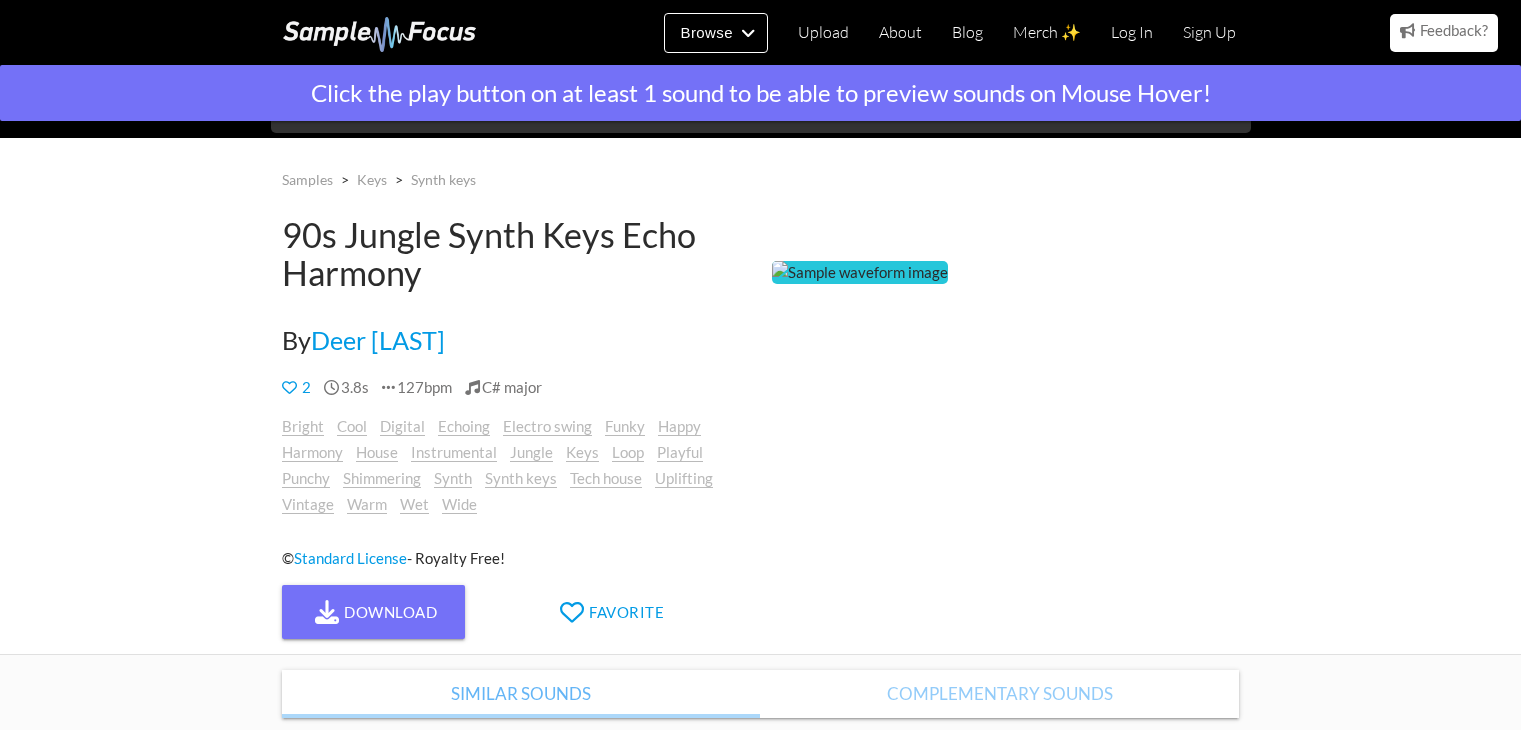 scroll, scrollTop: 0, scrollLeft: 0, axis: both 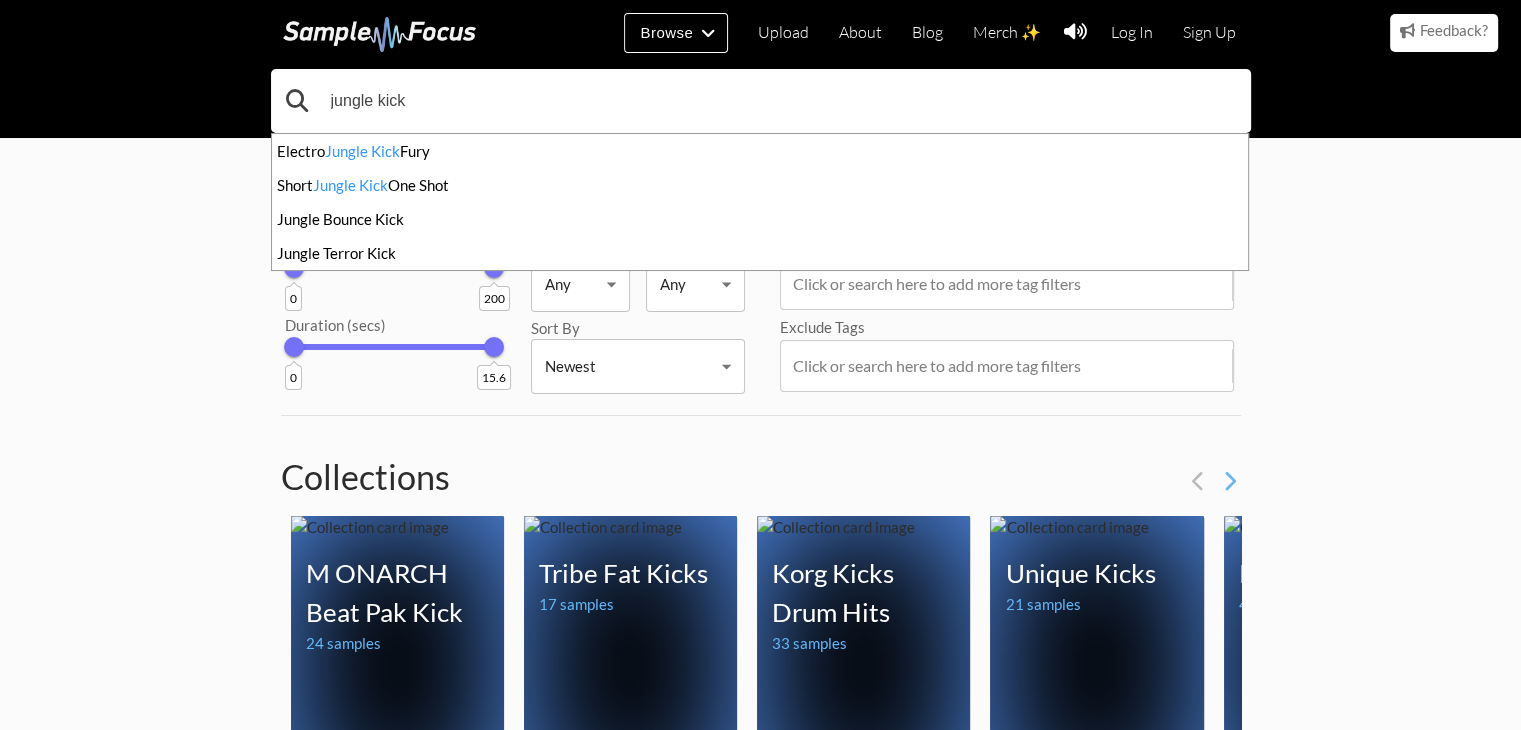drag, startPoint x: 376, startPoint y: 103, endPoint x: 174, endPoint y: 177, distance: 215.12787 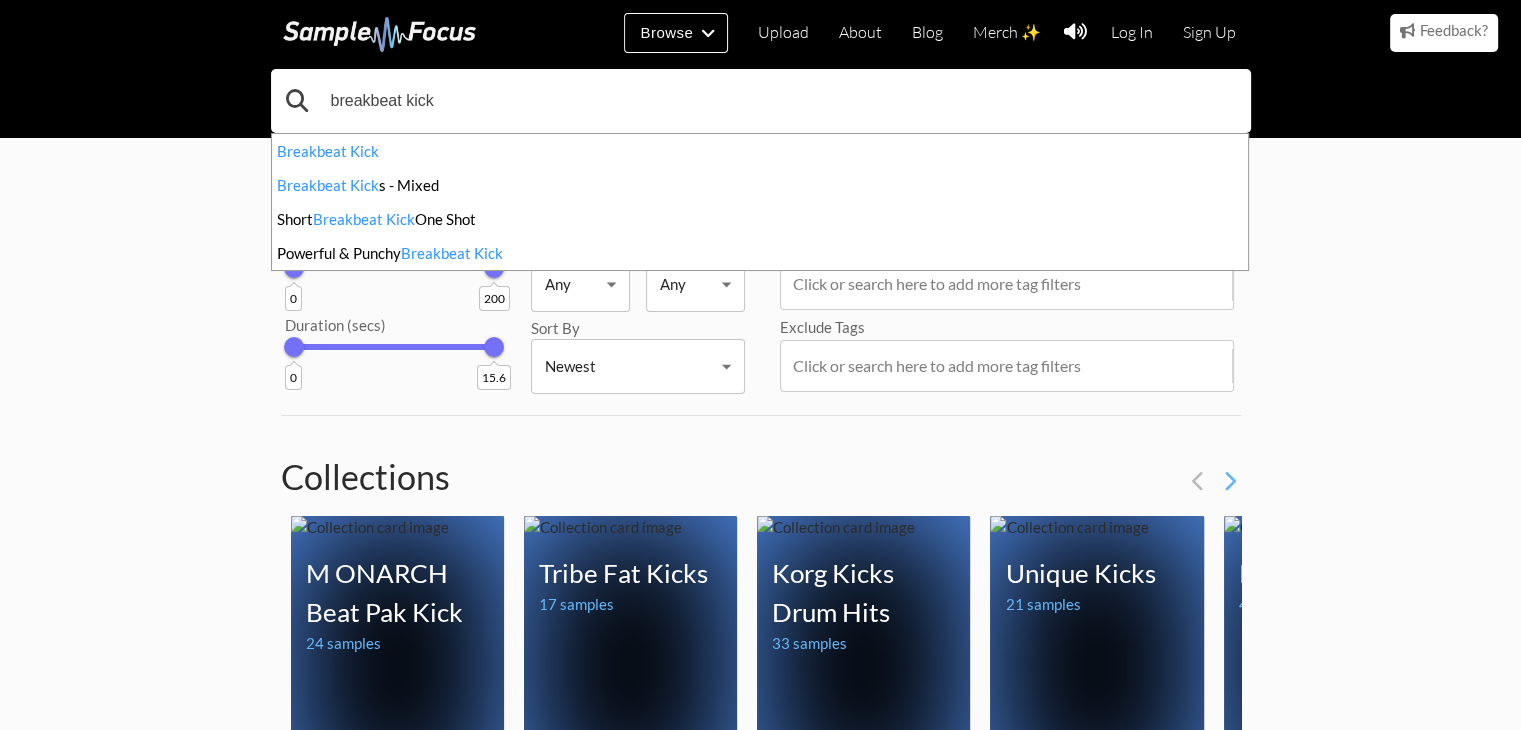 type on "breakbeat kick" 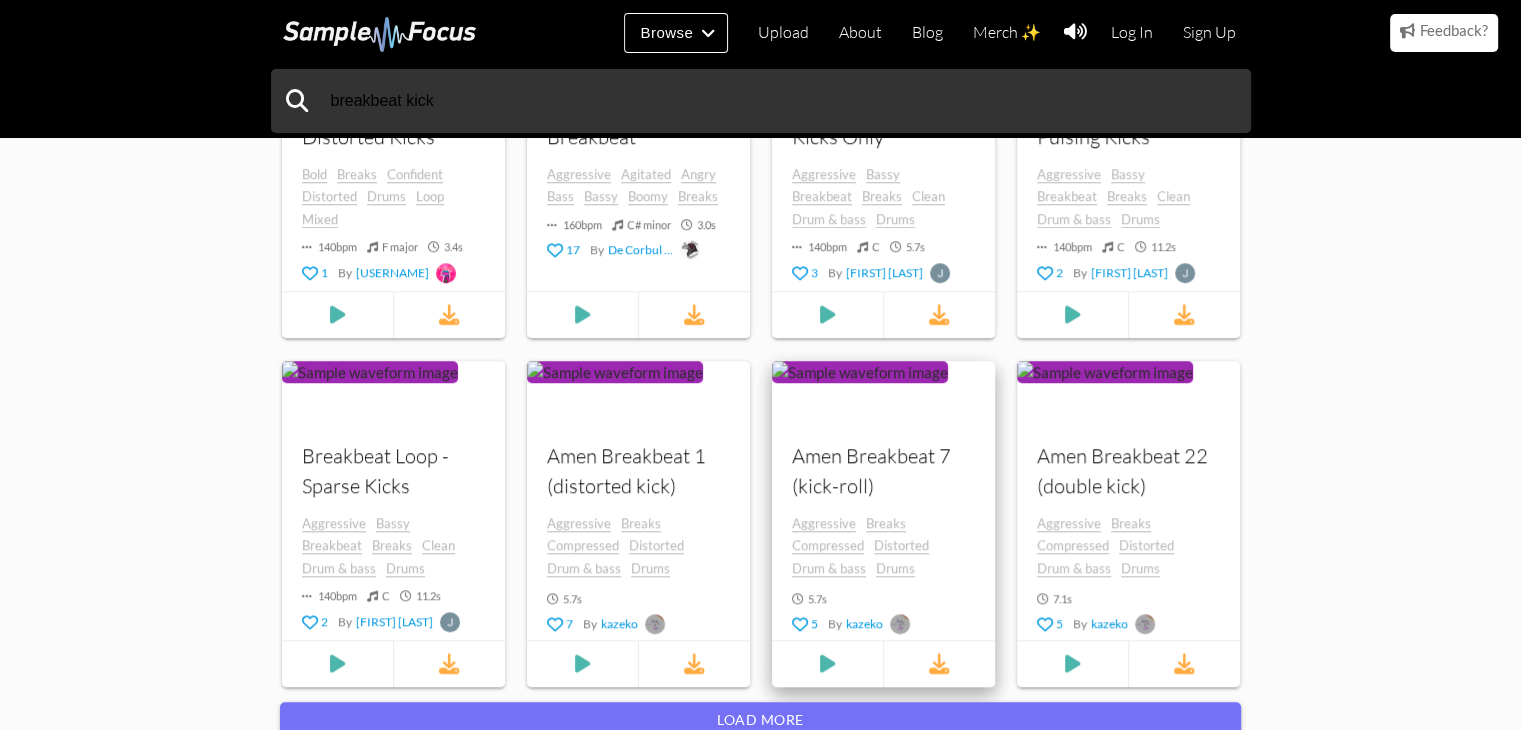 scroll, scrollTop: 1480, scrollLeft: 0, axis: vertical 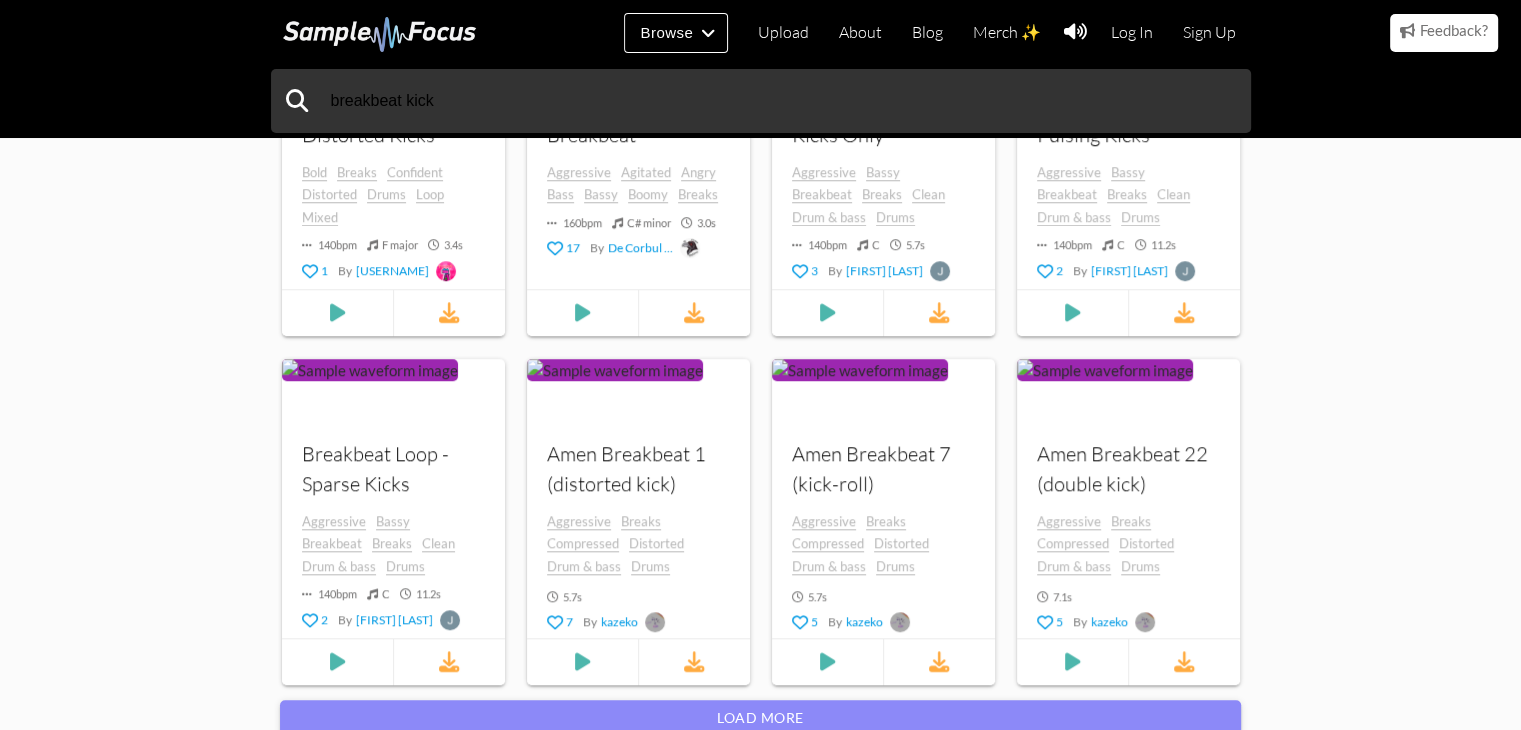 click on "Load more" at bounding box center (760, 718) 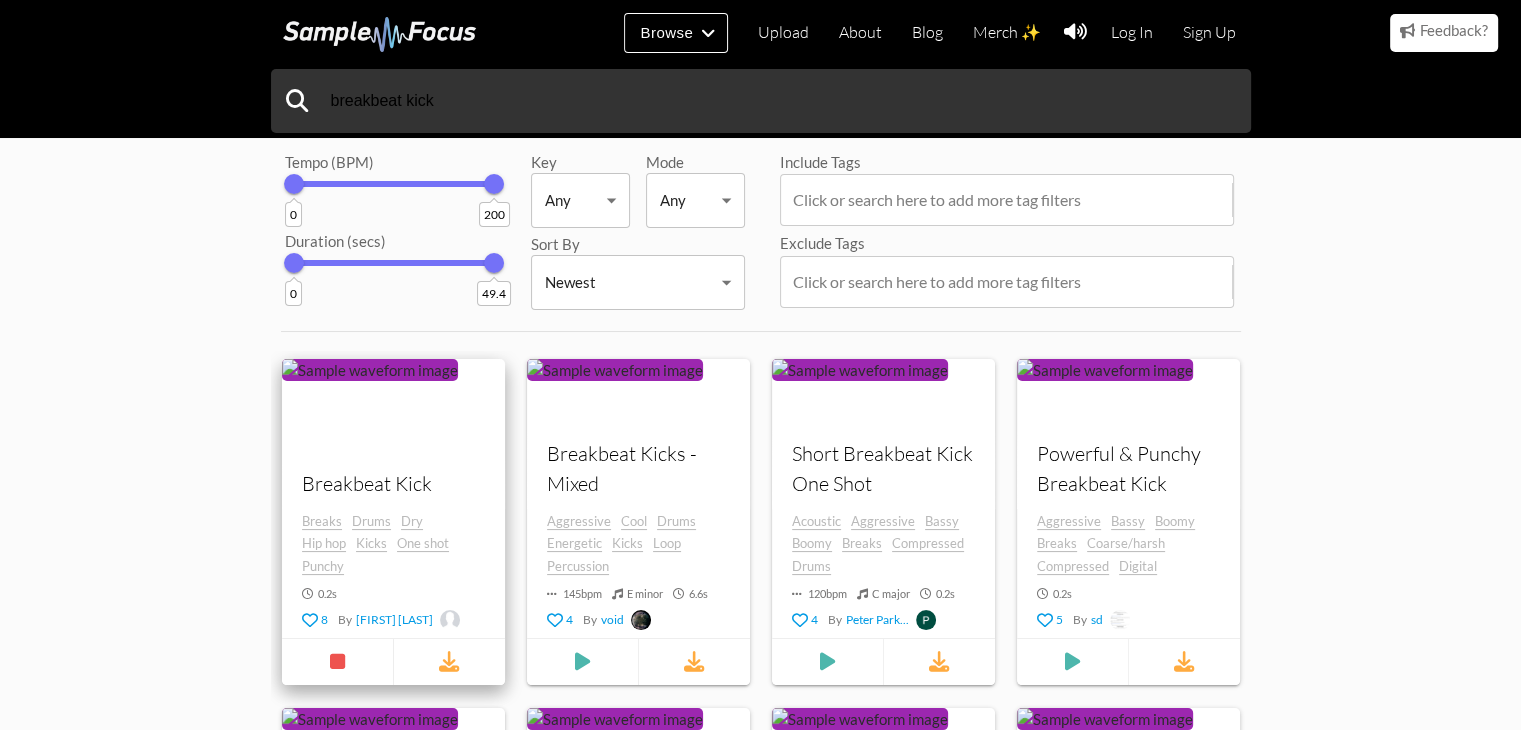 scroll, scrollTop: 87, scrollLeft: 0, axis: vertical 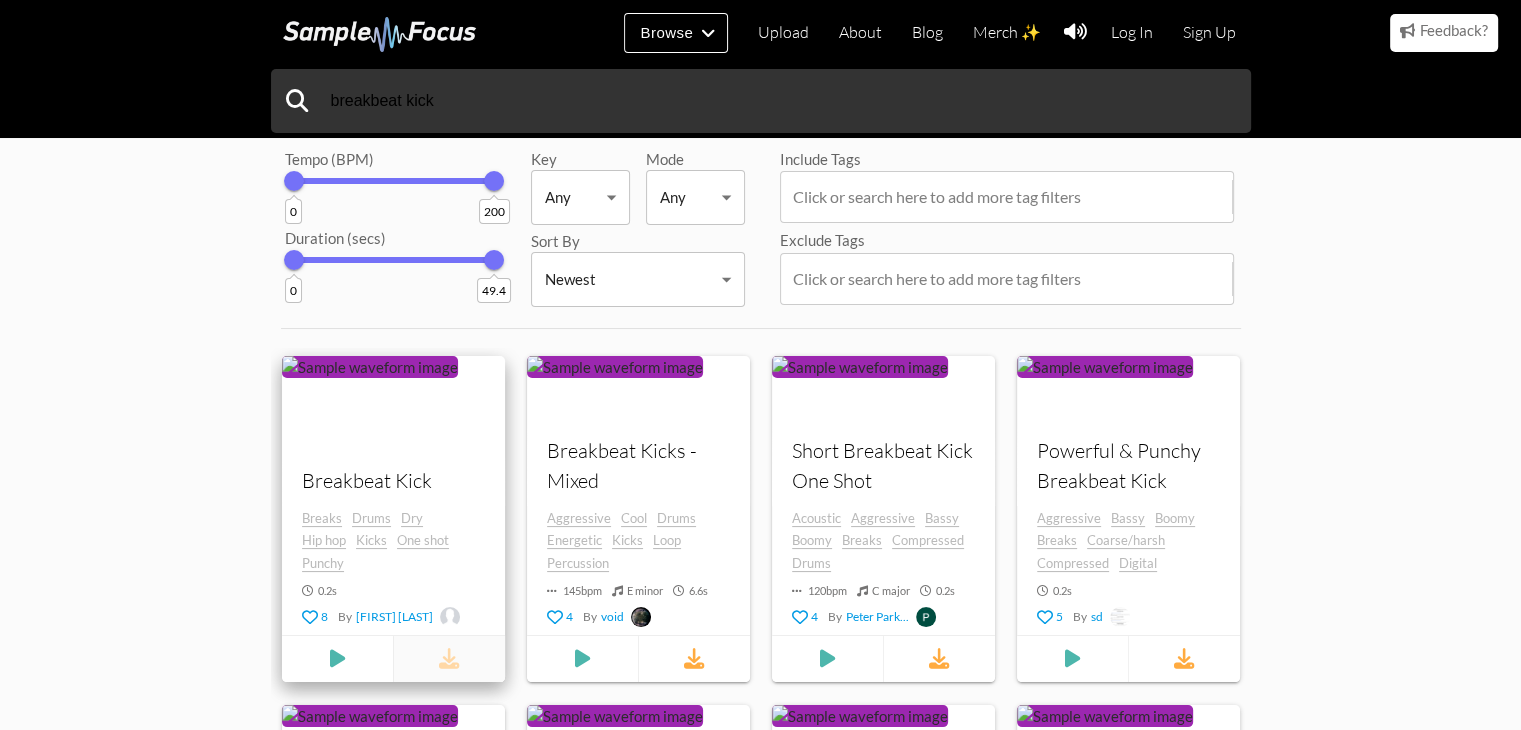 click at bounding box center (448, 658) 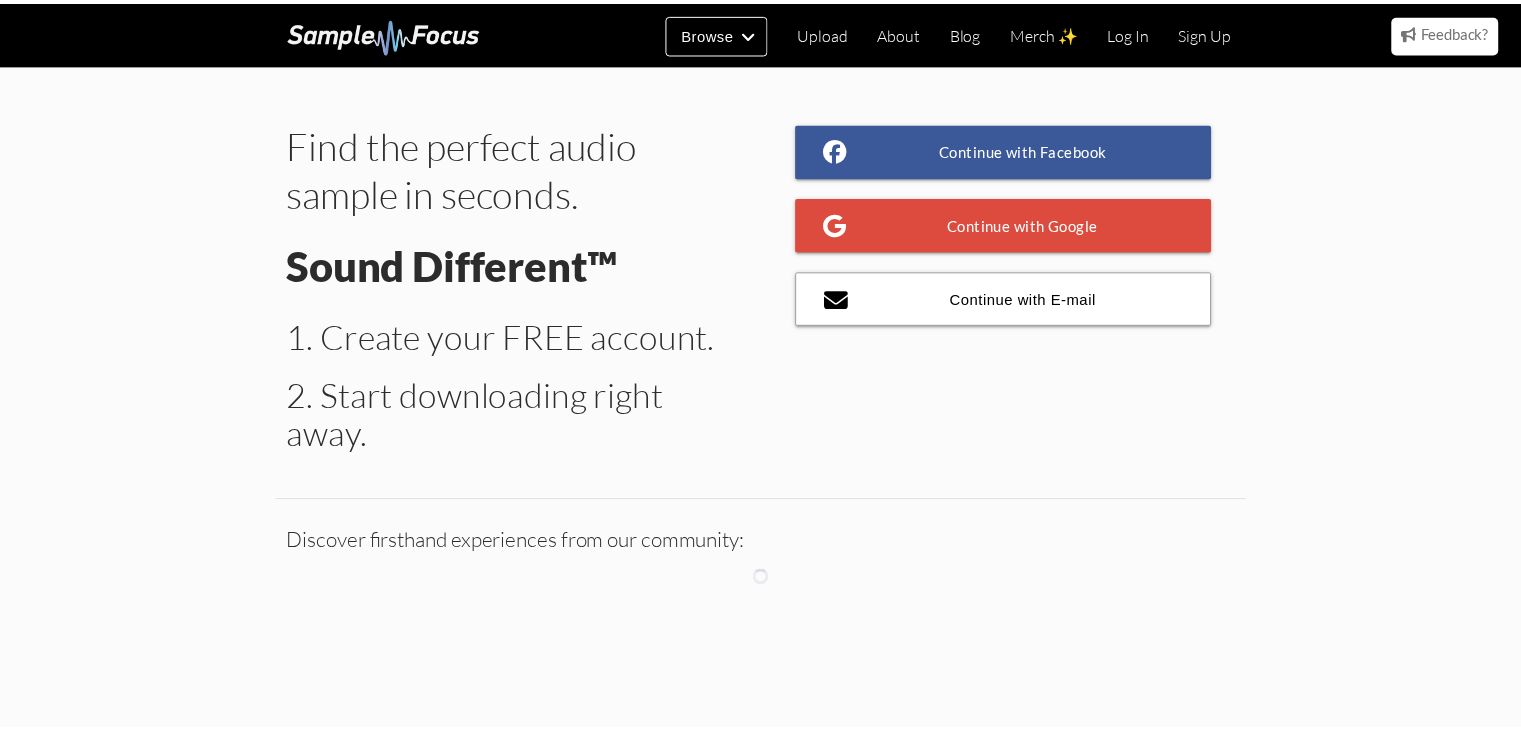 scroll, scrollTop: 0, scrollLeft: 0, axis: both 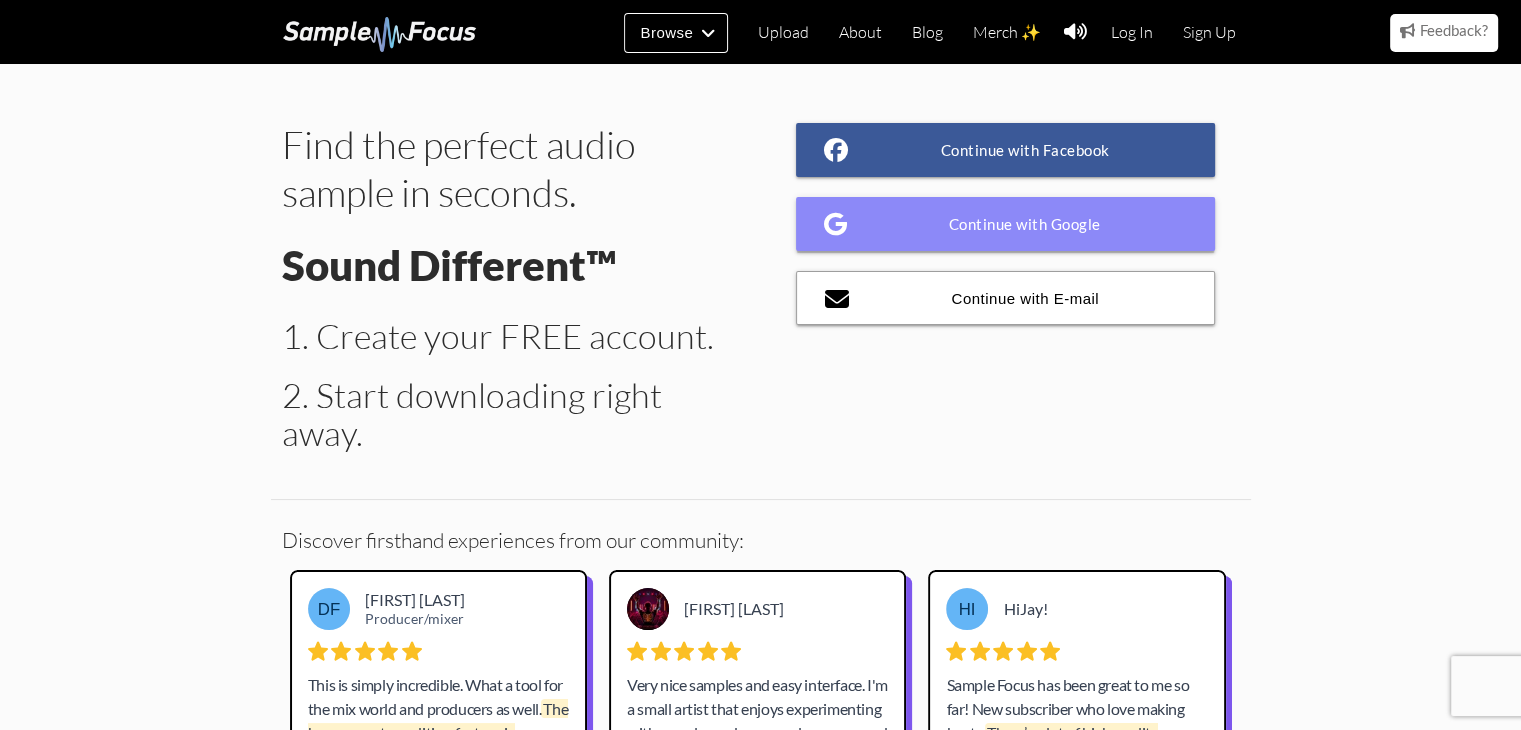 click on "Continue with Google" at bounding box center (1006, 224) 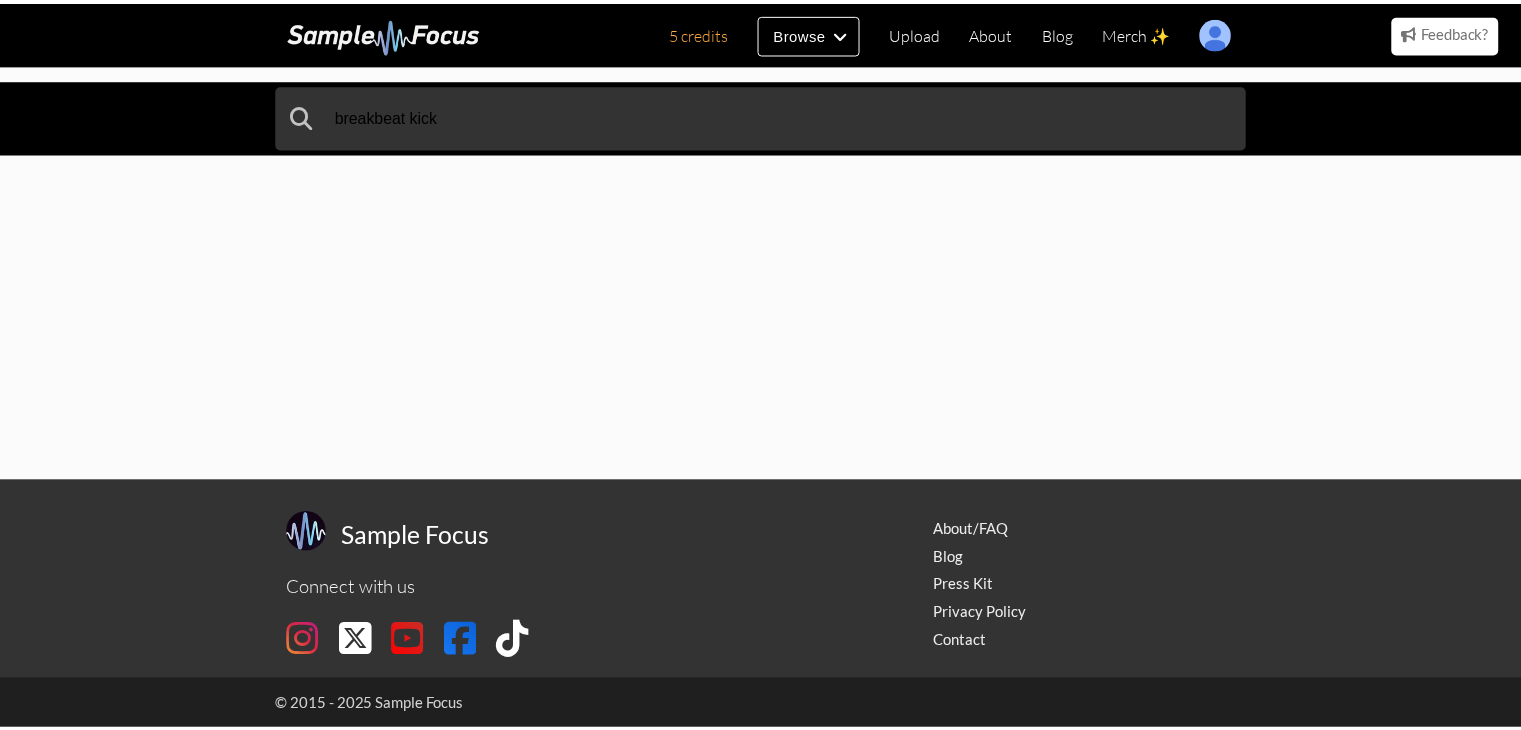scroll, scrollTop: 0, scrollLeft: 0, axis: both 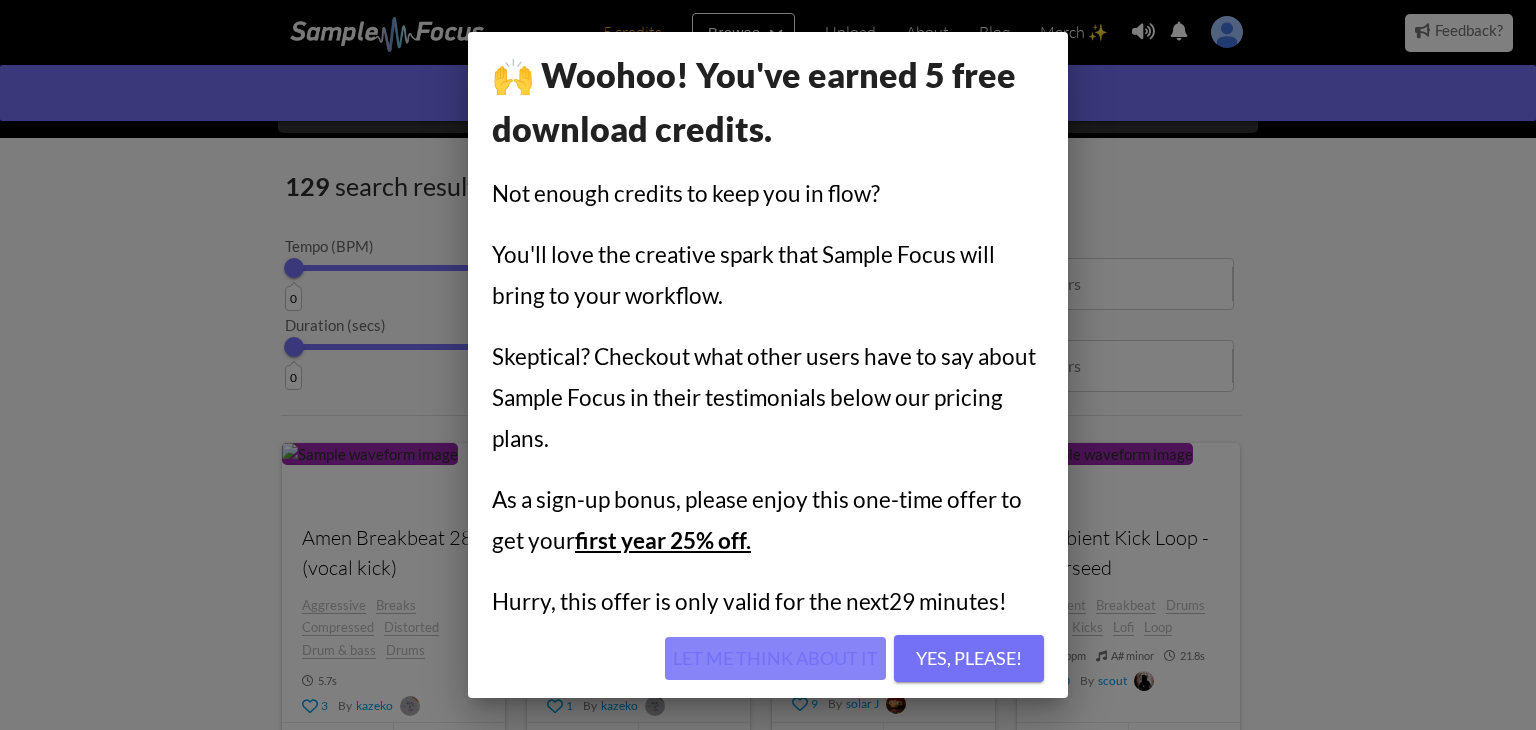 click on "Let me think about it" at bounding box center (775, 659) 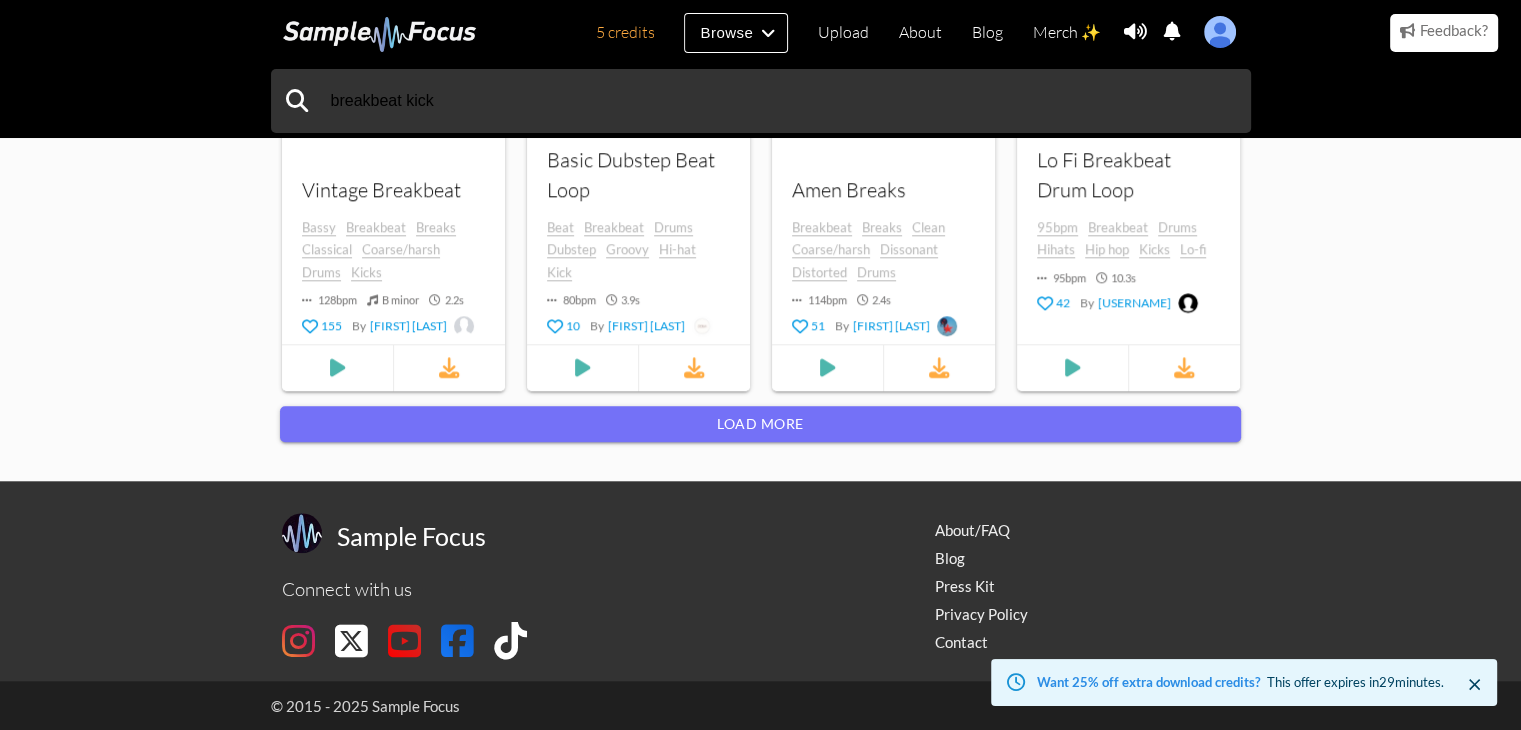 scroll, scrollTop: 1731, scrollLeft: 0, axis: vertical 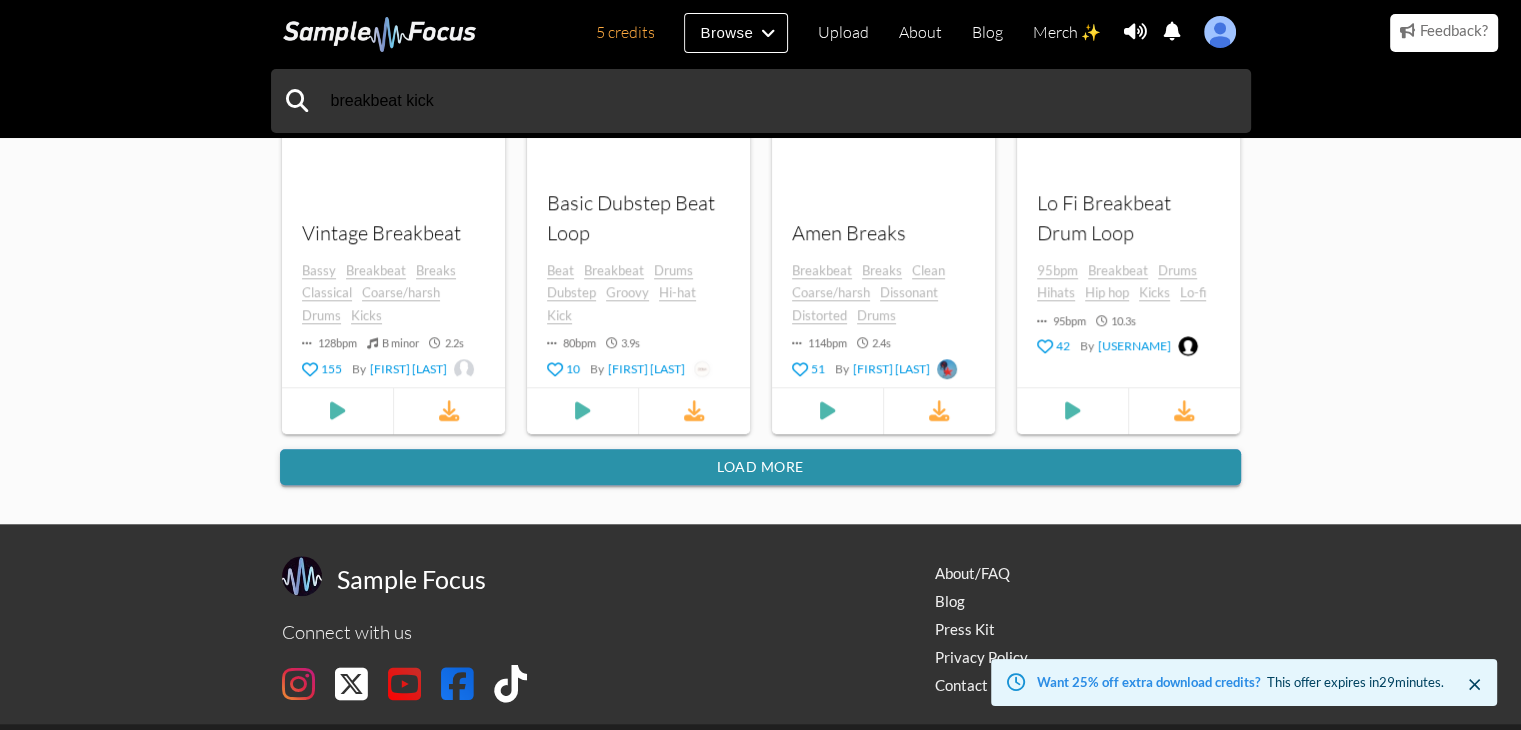 click on "Load more" at bounding box center (760, 467) 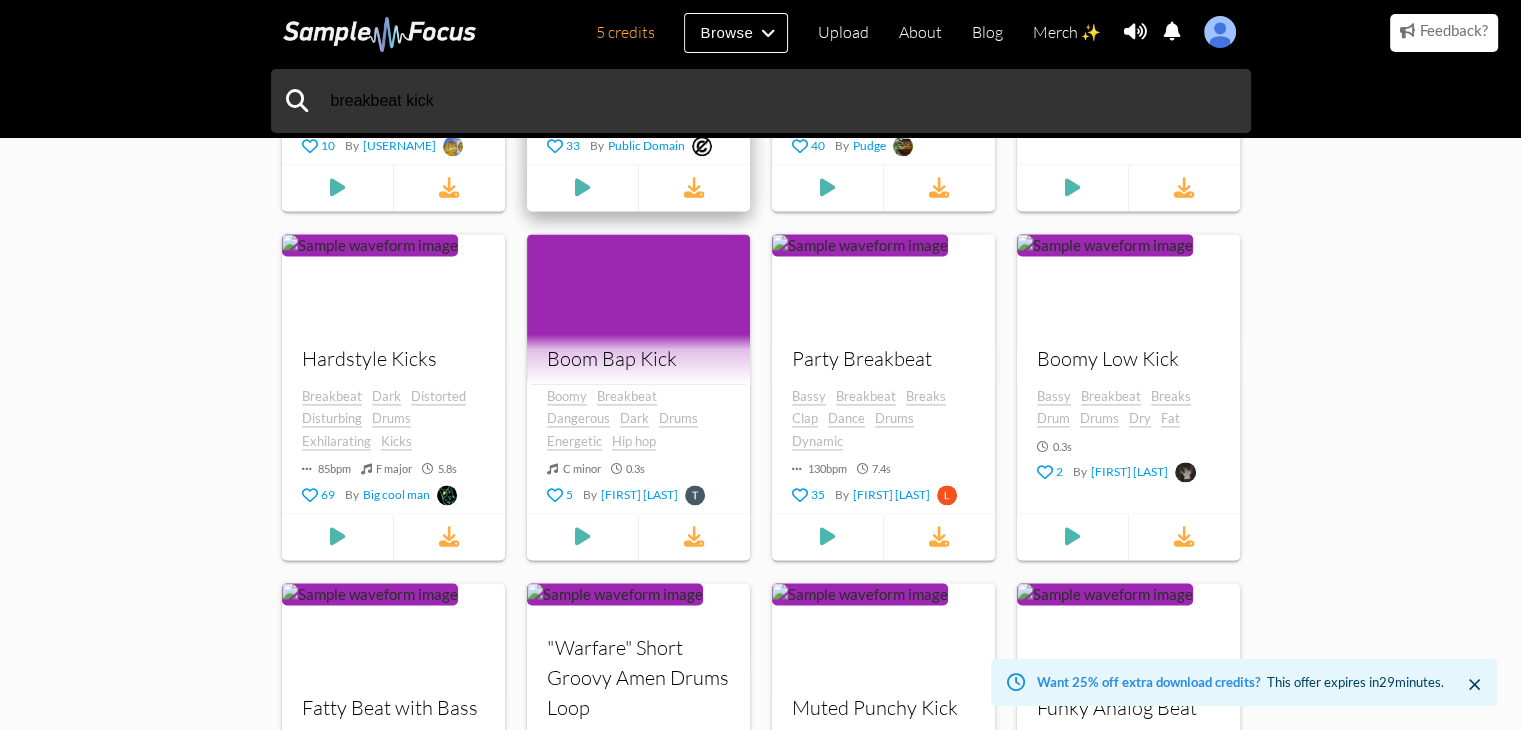 scroll, scrollTop: 2651, scrollLeft: 0, axis: vertical 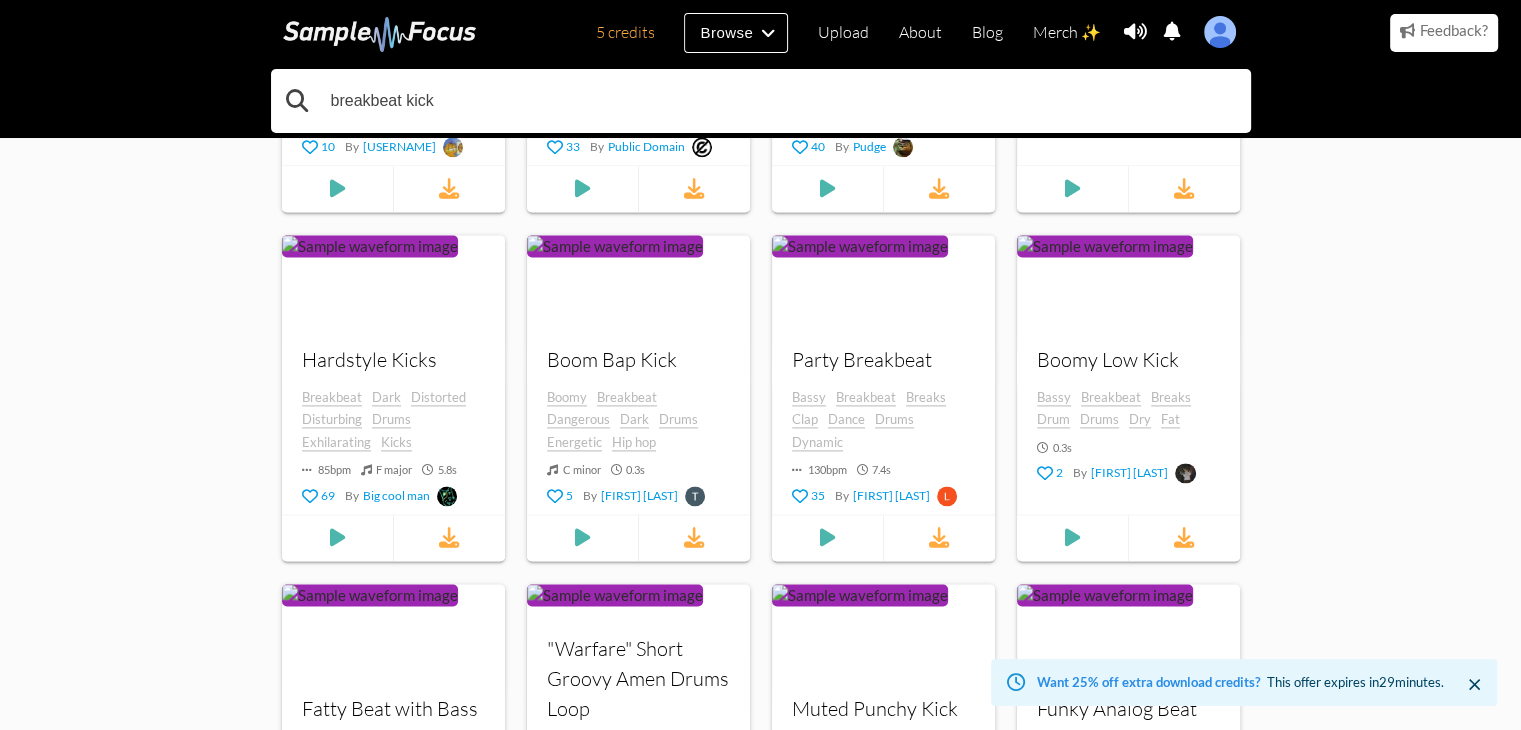 drag, startPoint x: 401, startPoint y: 109, endPoint x: 171, endPoint y: 95, distance: 230.42569 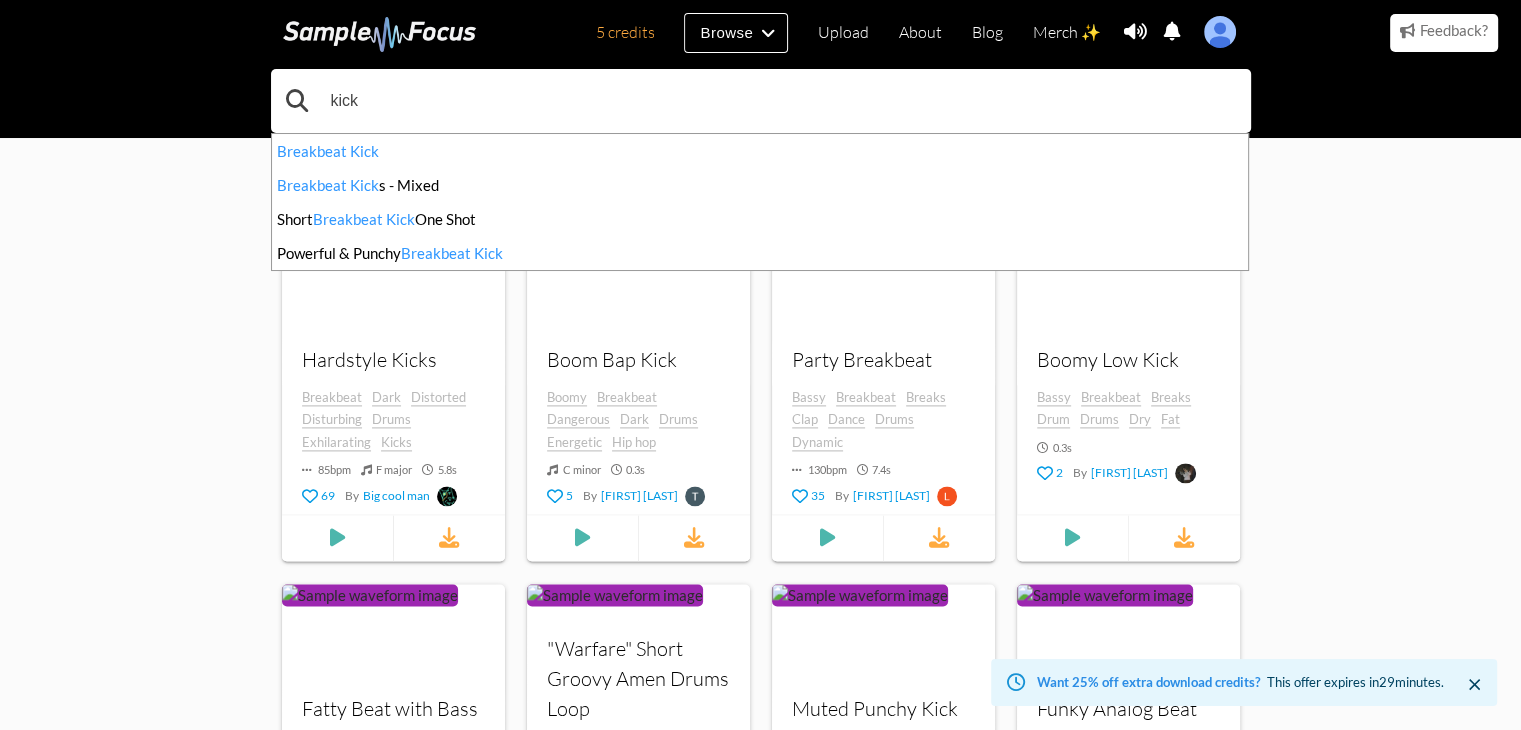 type on "kick" 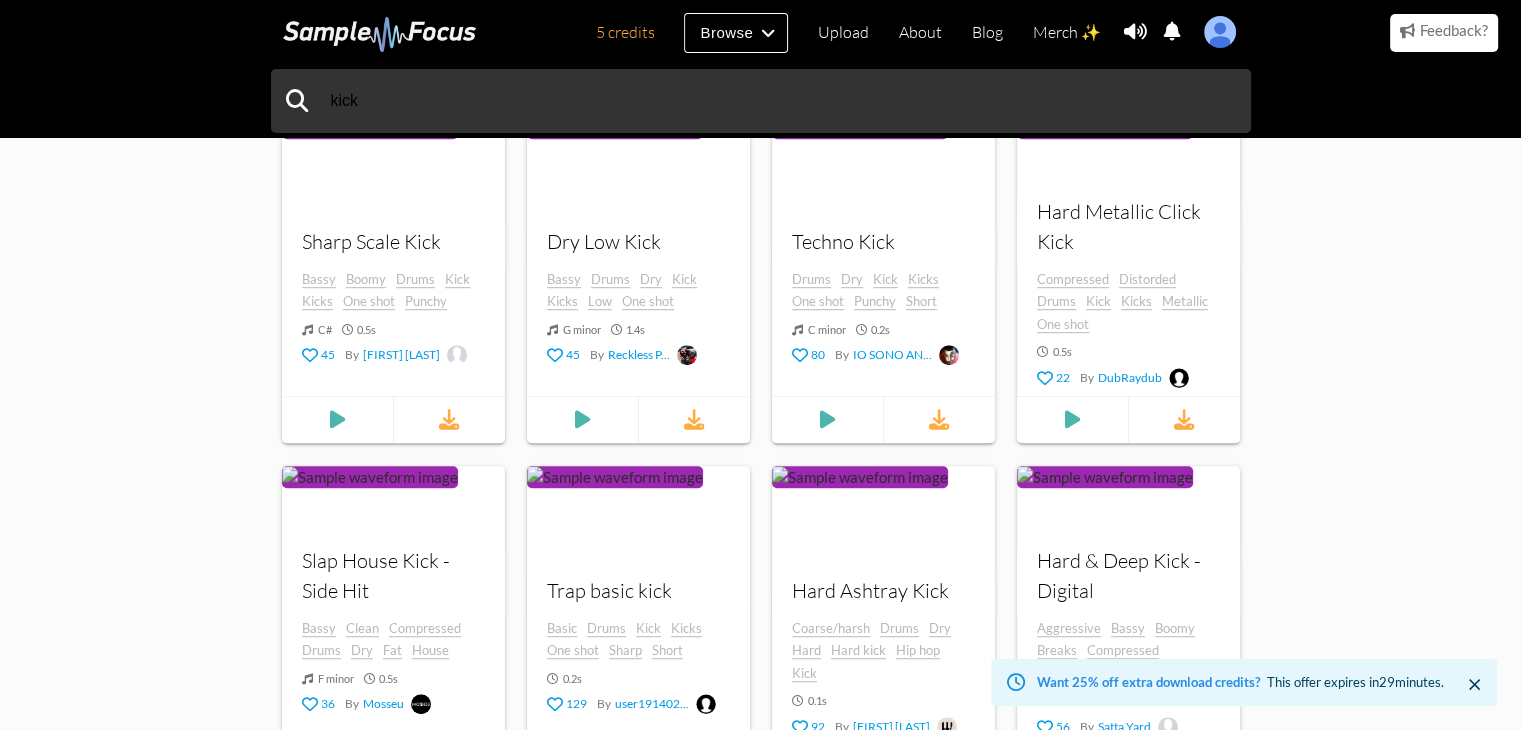 scroll, scrollTop: 1132, scrollLeft: 0, axis: vertical 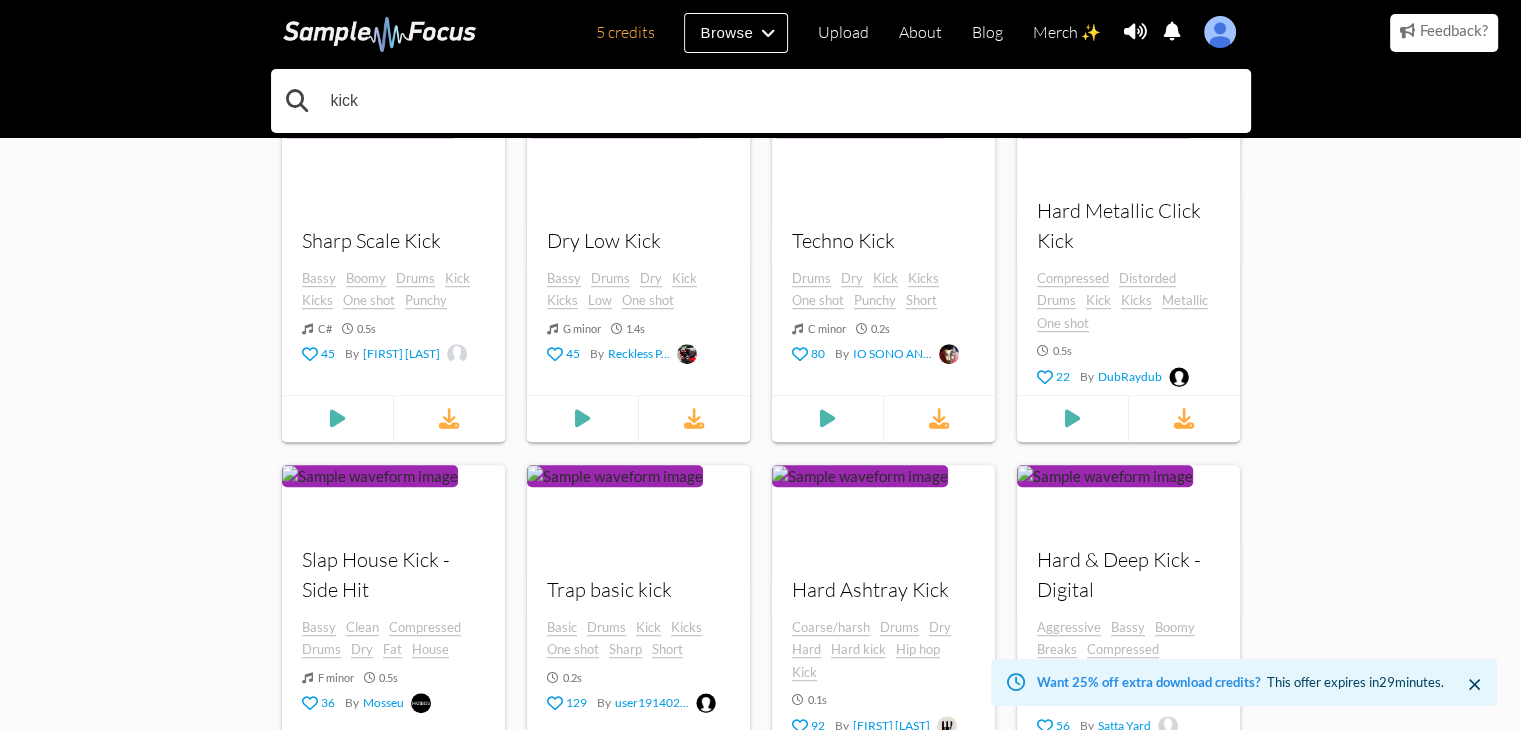 click on "kick" at bounding box center [761, 101] 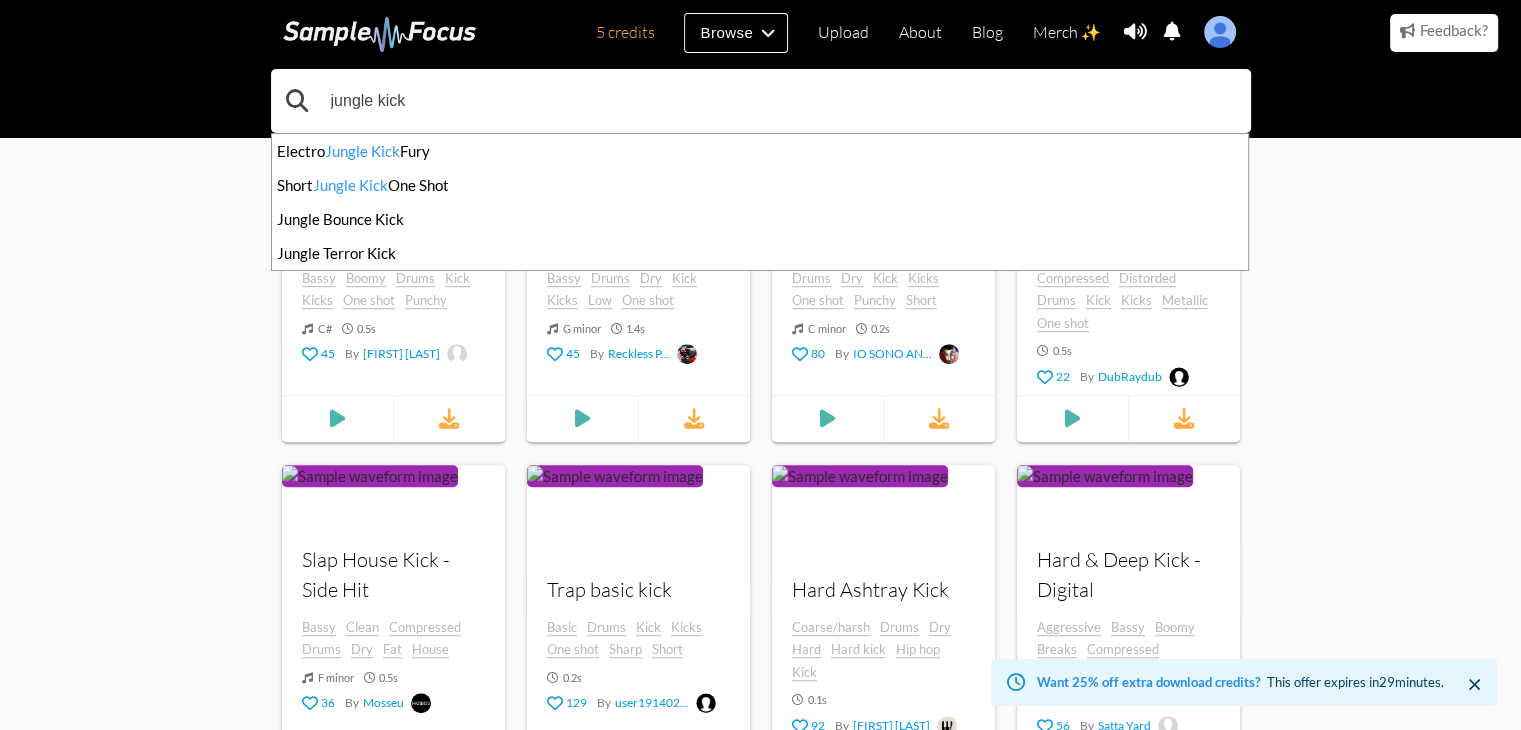 type on "jungle kick" 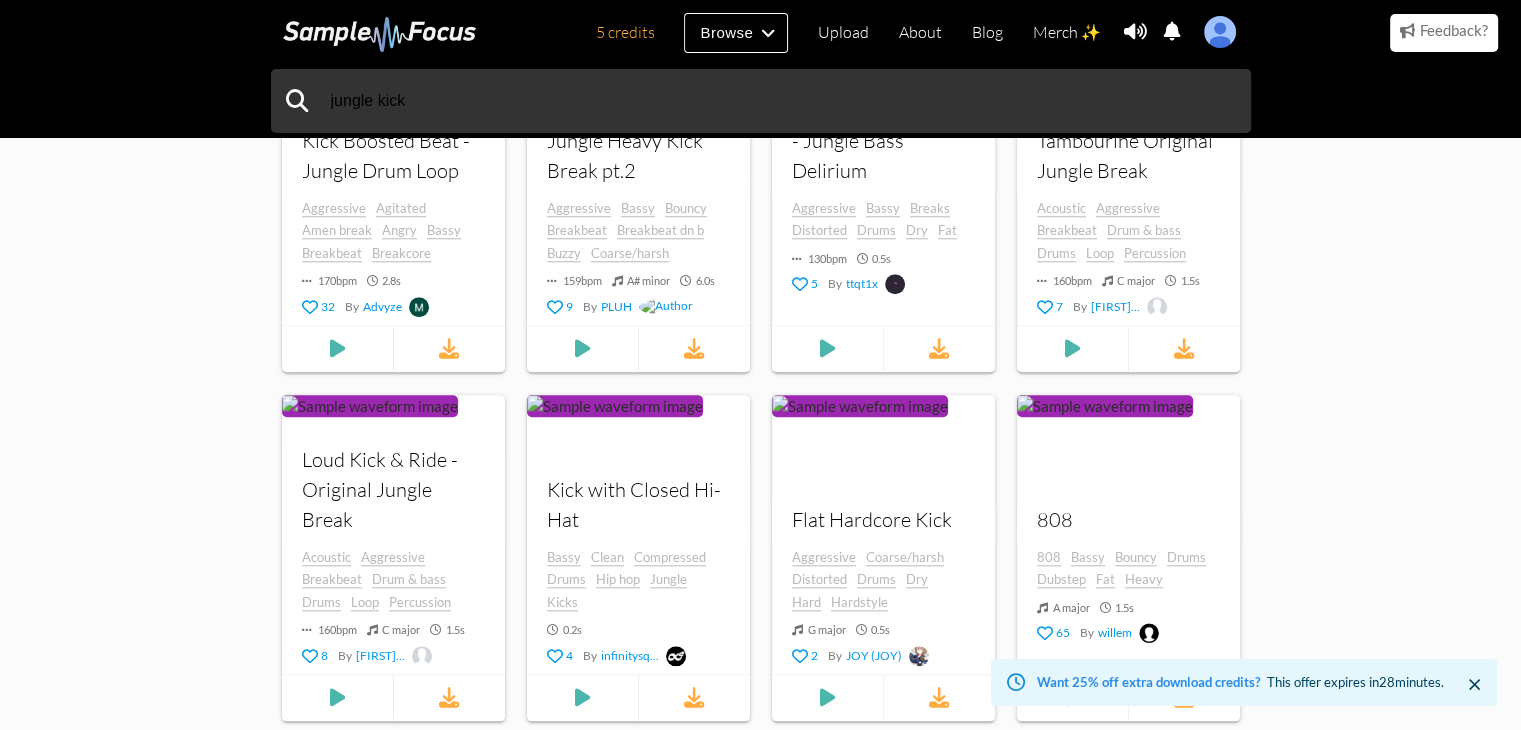 scroll, scrollTop: 2231, scrollLeft: 0, axis: vertical 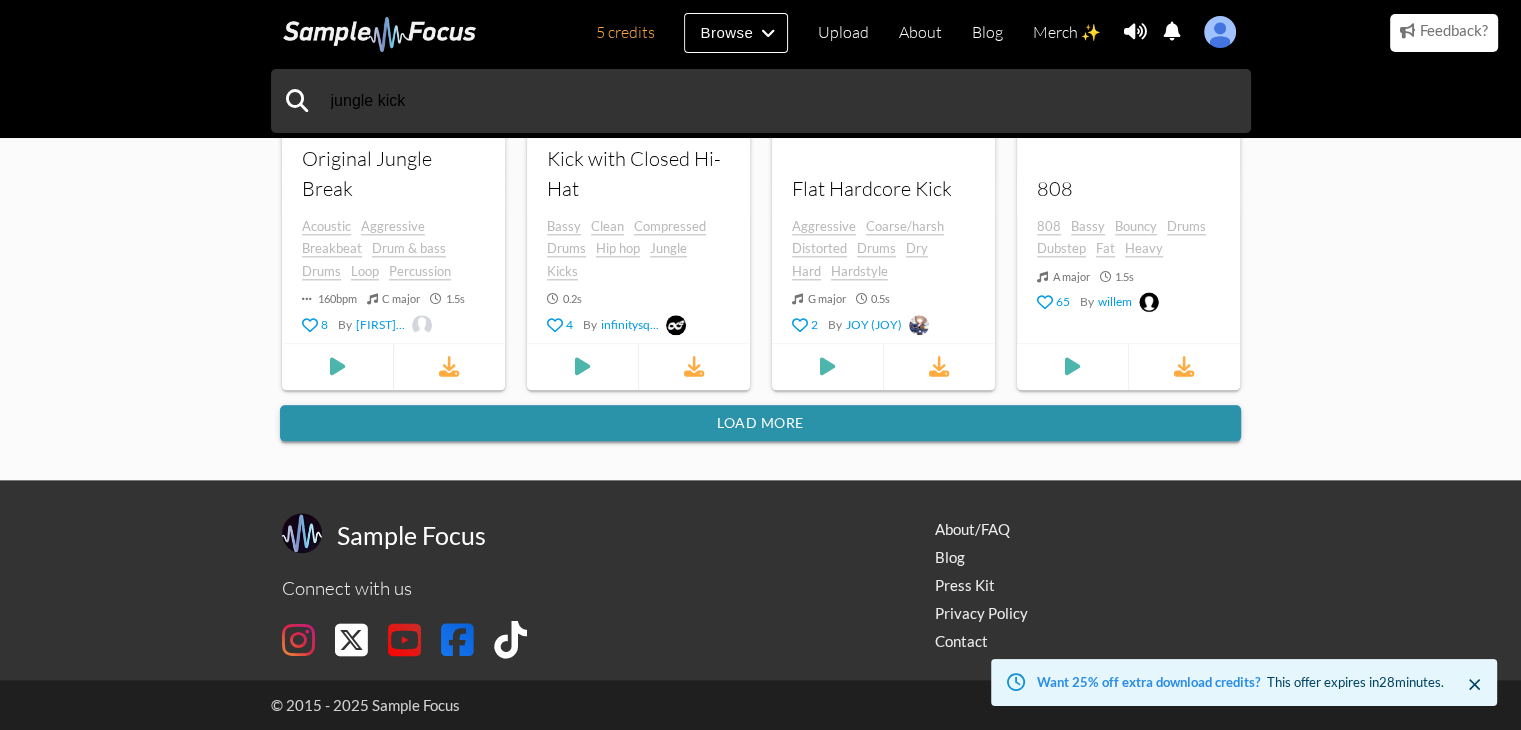 click on "Load more" at bounding box center (760, 423) 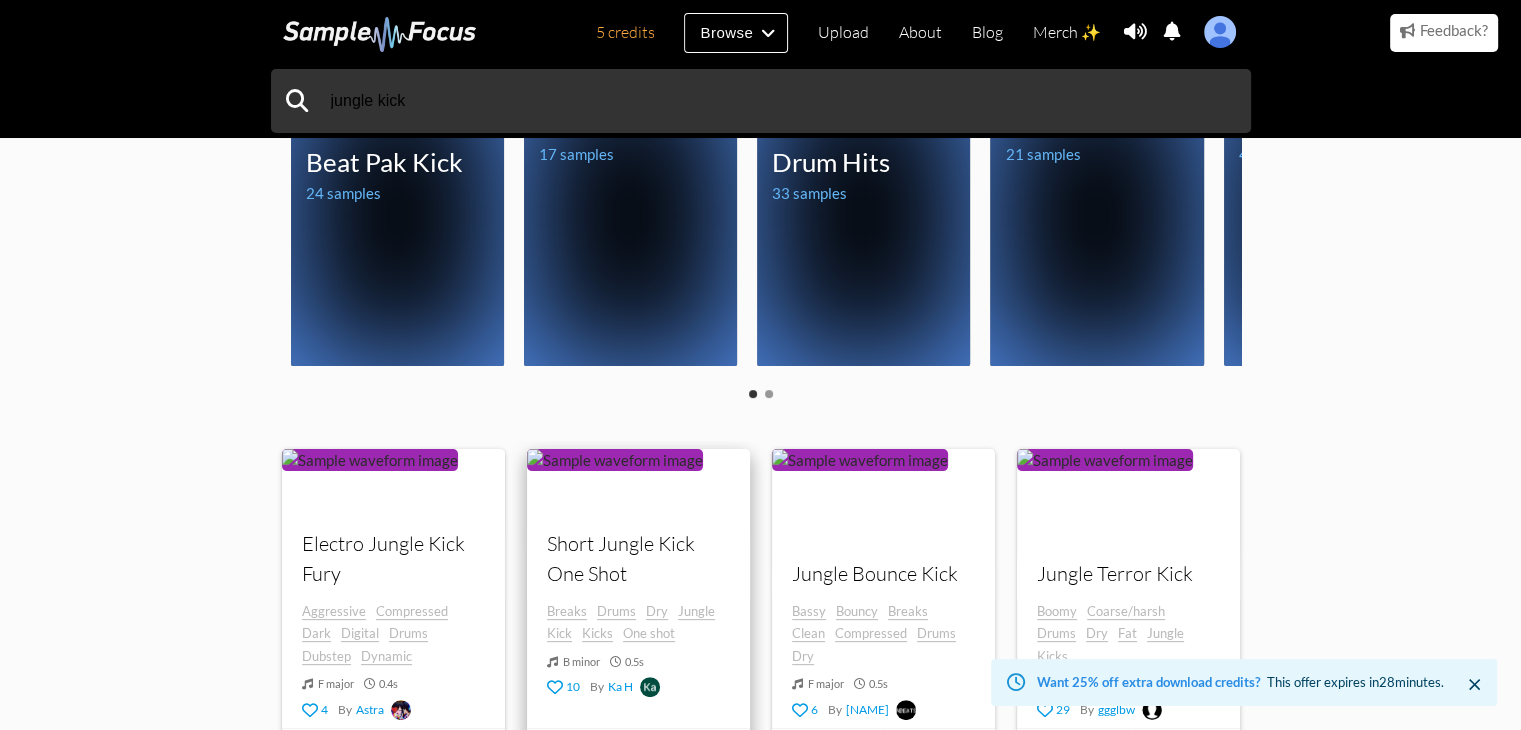scroll, scrollTop: 634, scrollLeft: 0, axis: vertical 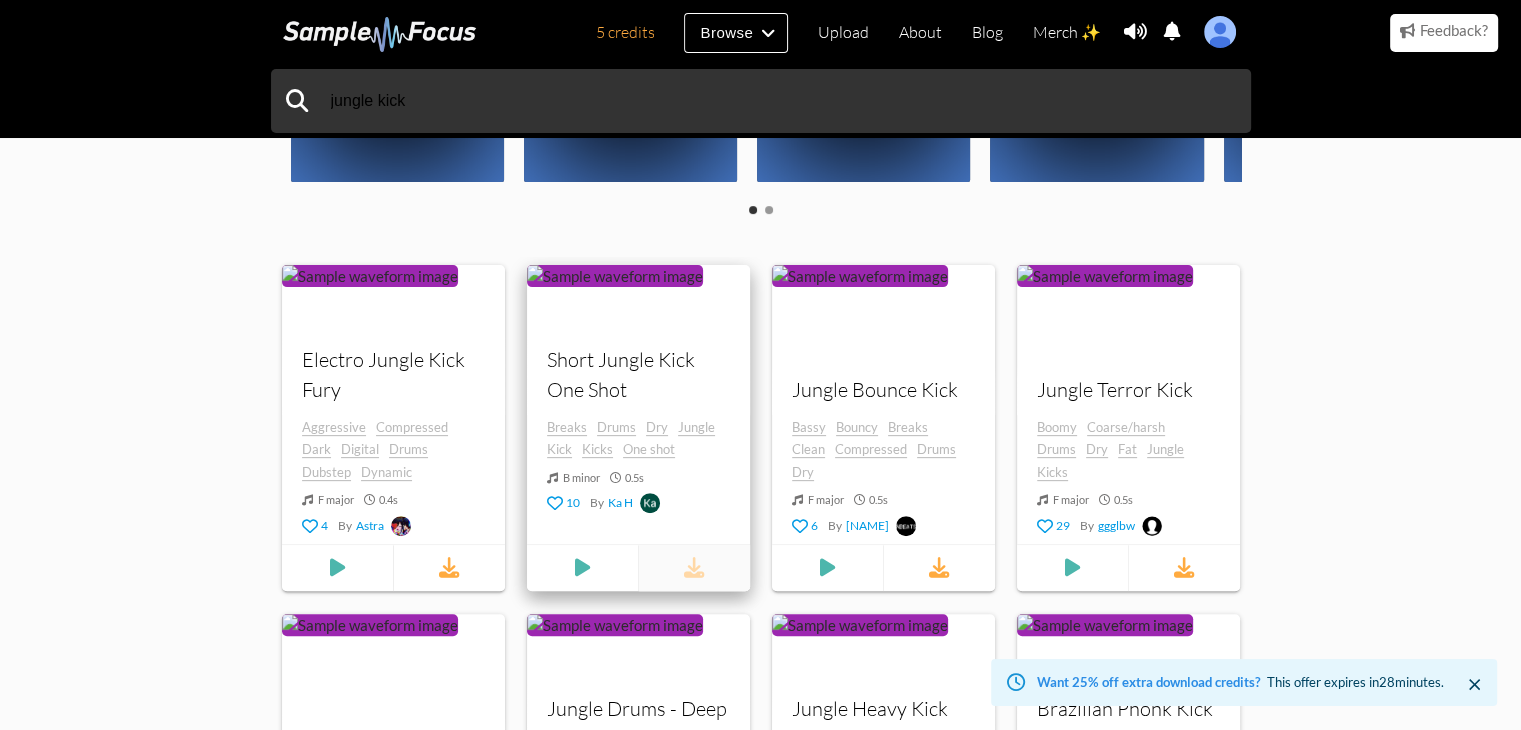 click at bounding box center [693, 568] 